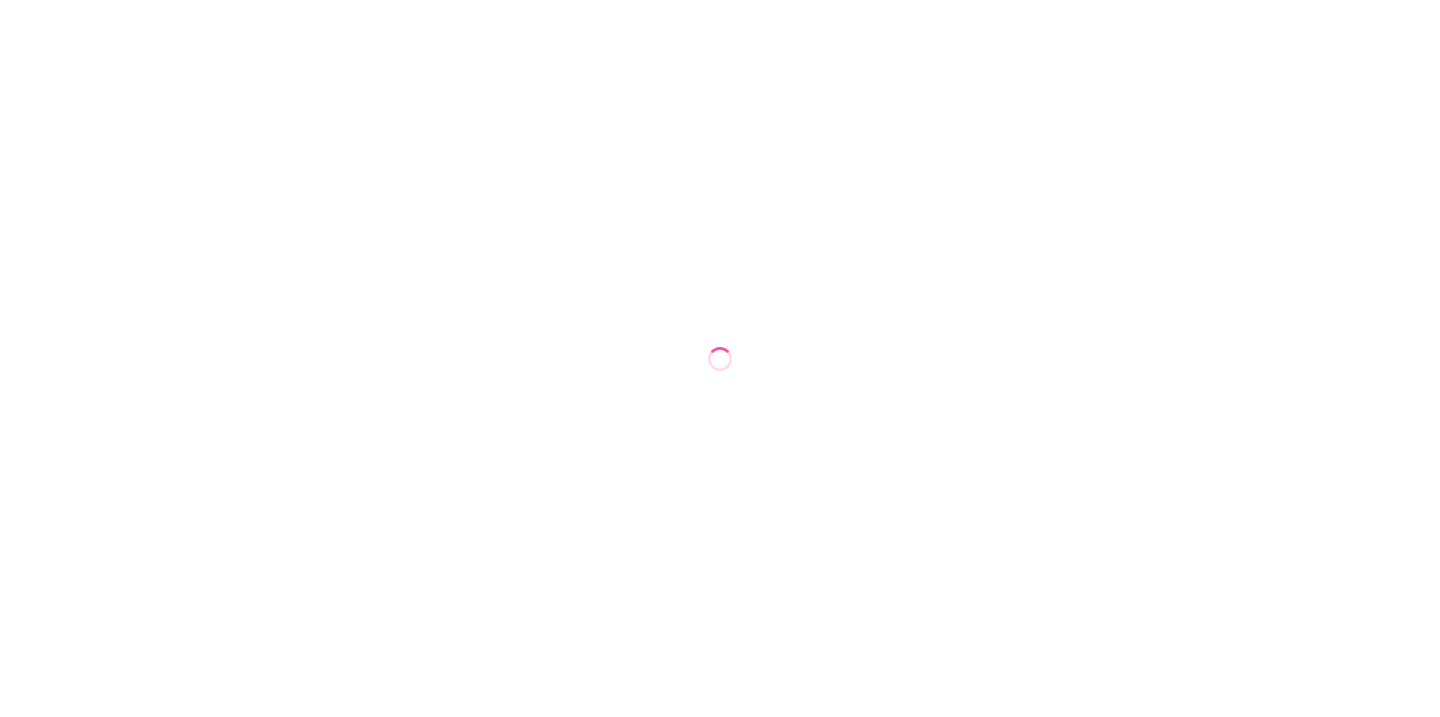 scroll, scrollTop: 0, scrollLeft: 0, axis: both 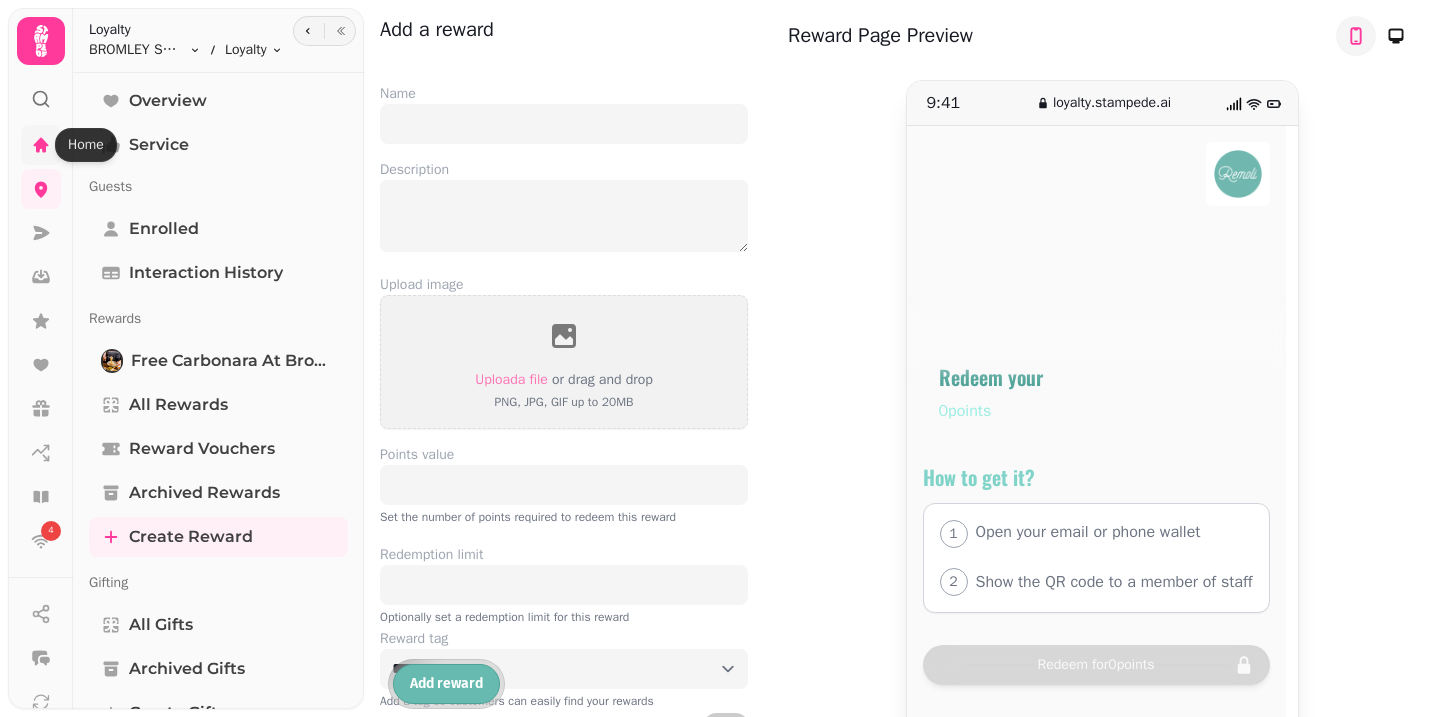 click 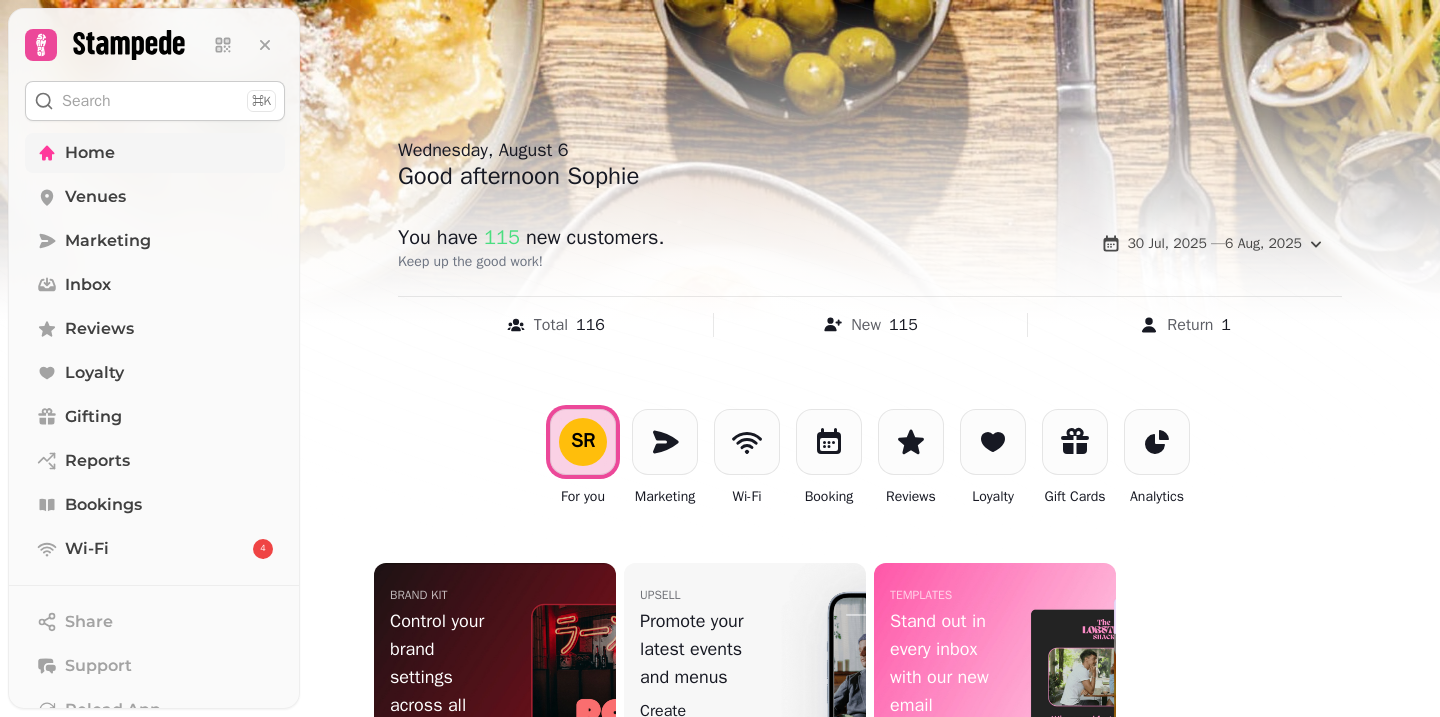 scroll, scrollTop: 126, scrollLeft: 0, axis: vertical 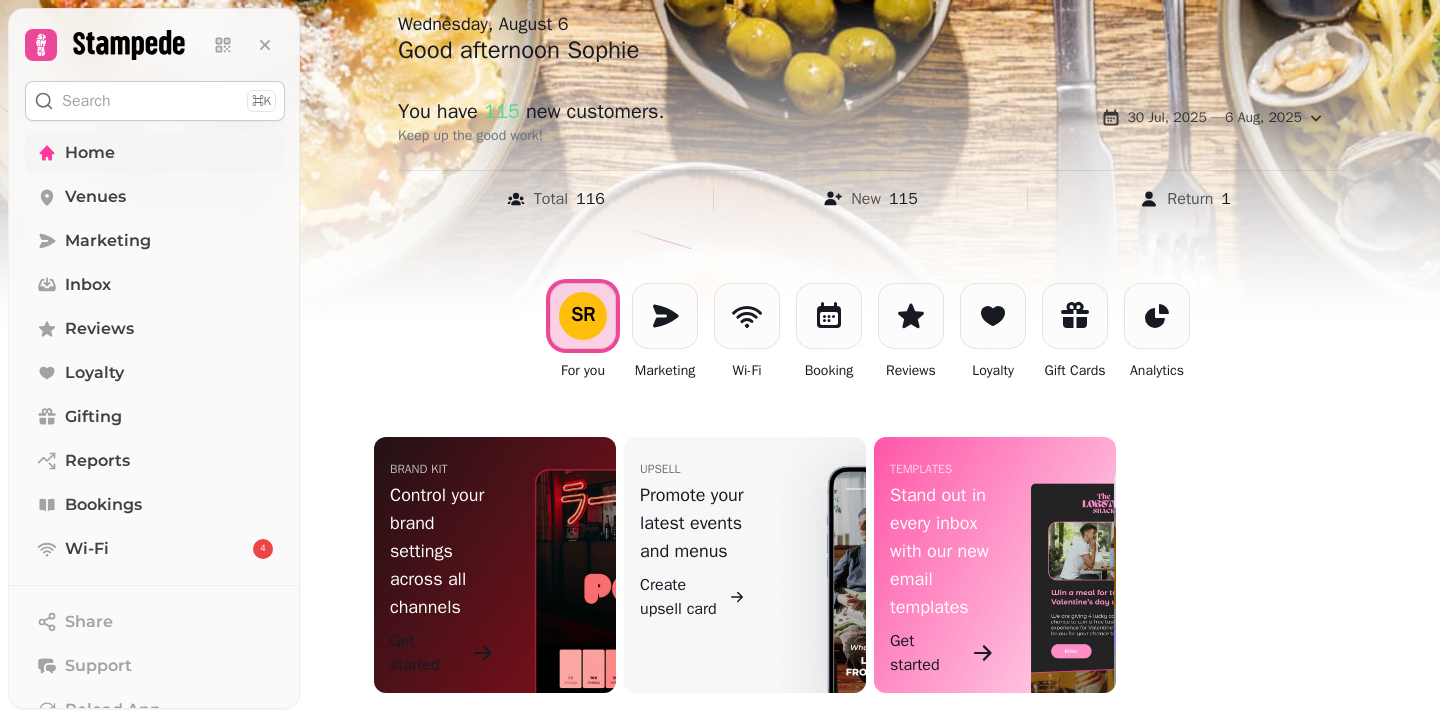 click on "Brand Kit Control your brand settings across all channels Get started" at bounding box center [495, 565] 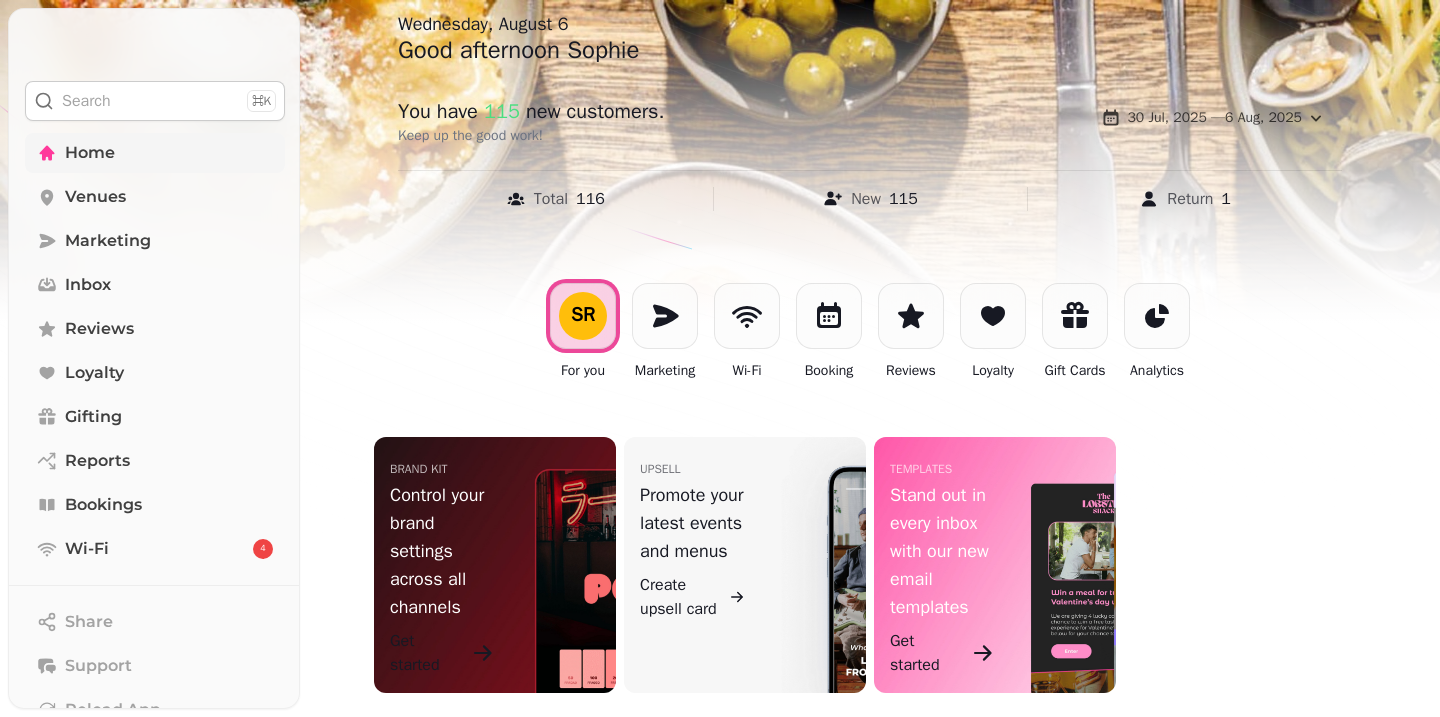 scroll, scrollTop: 0, scrollLeft: 0, axis: both 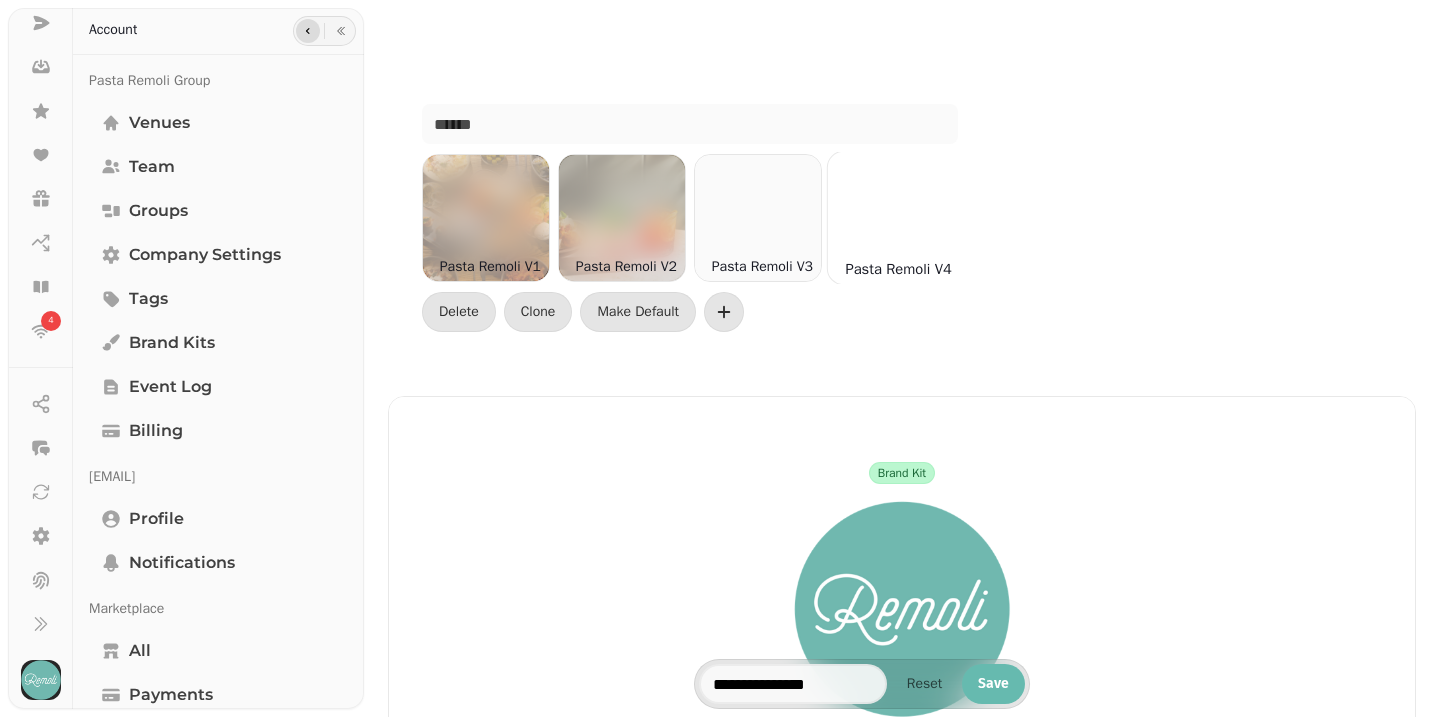 click 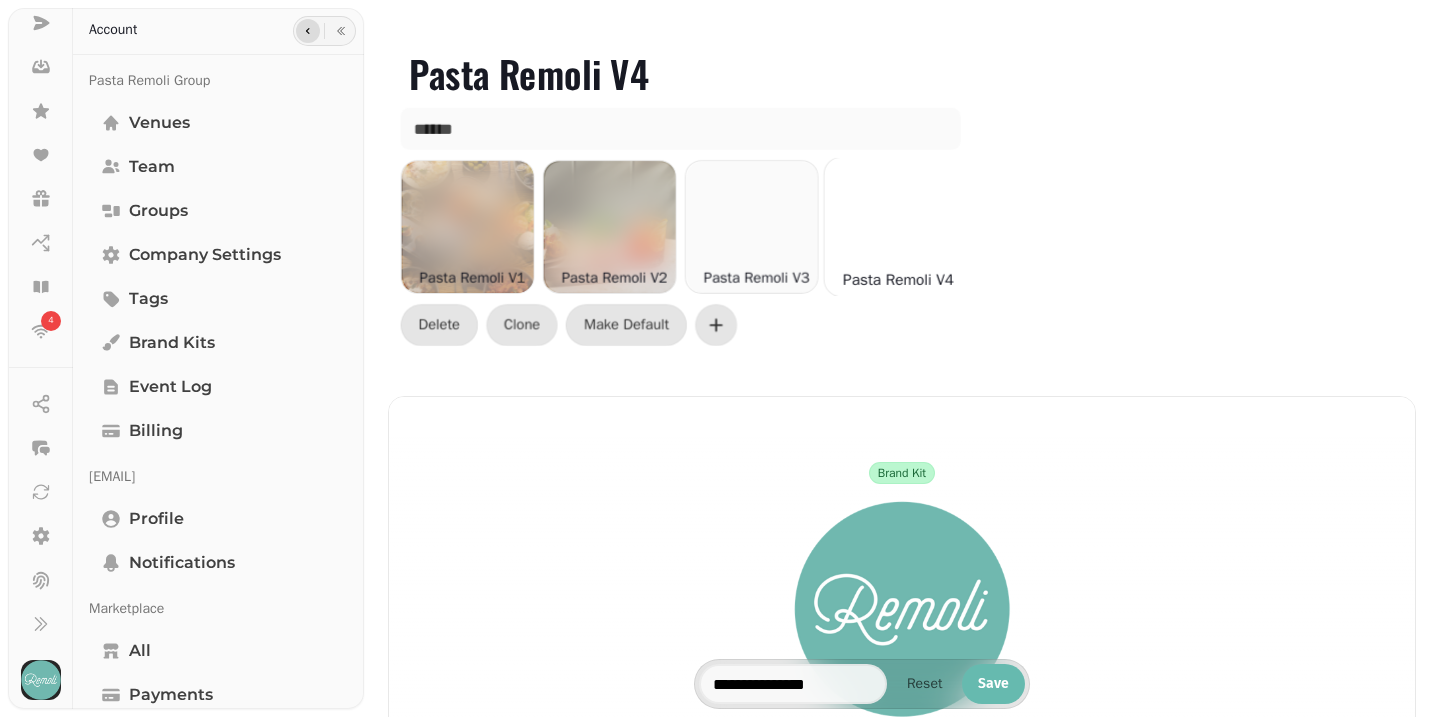 scroll, scrollTop: 0, scrollLeft: 2, axis: horizontal 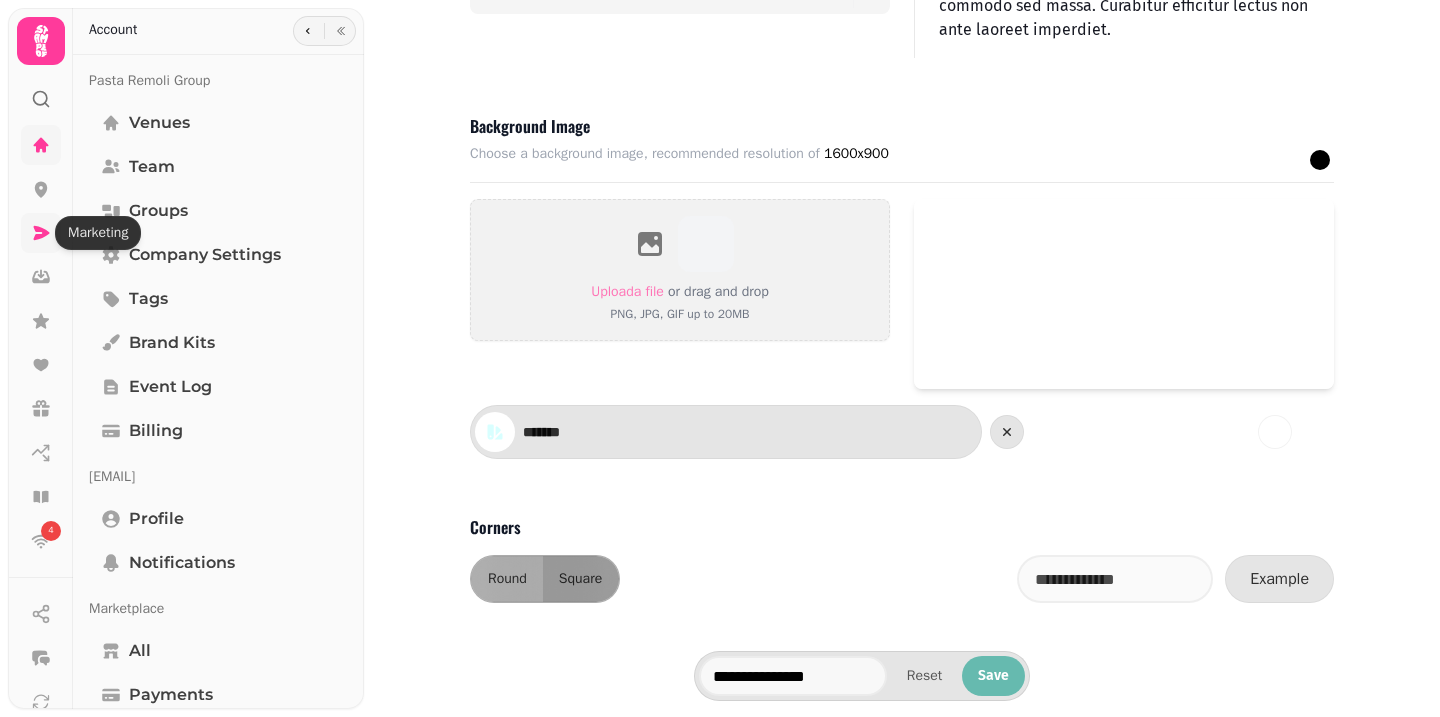 click 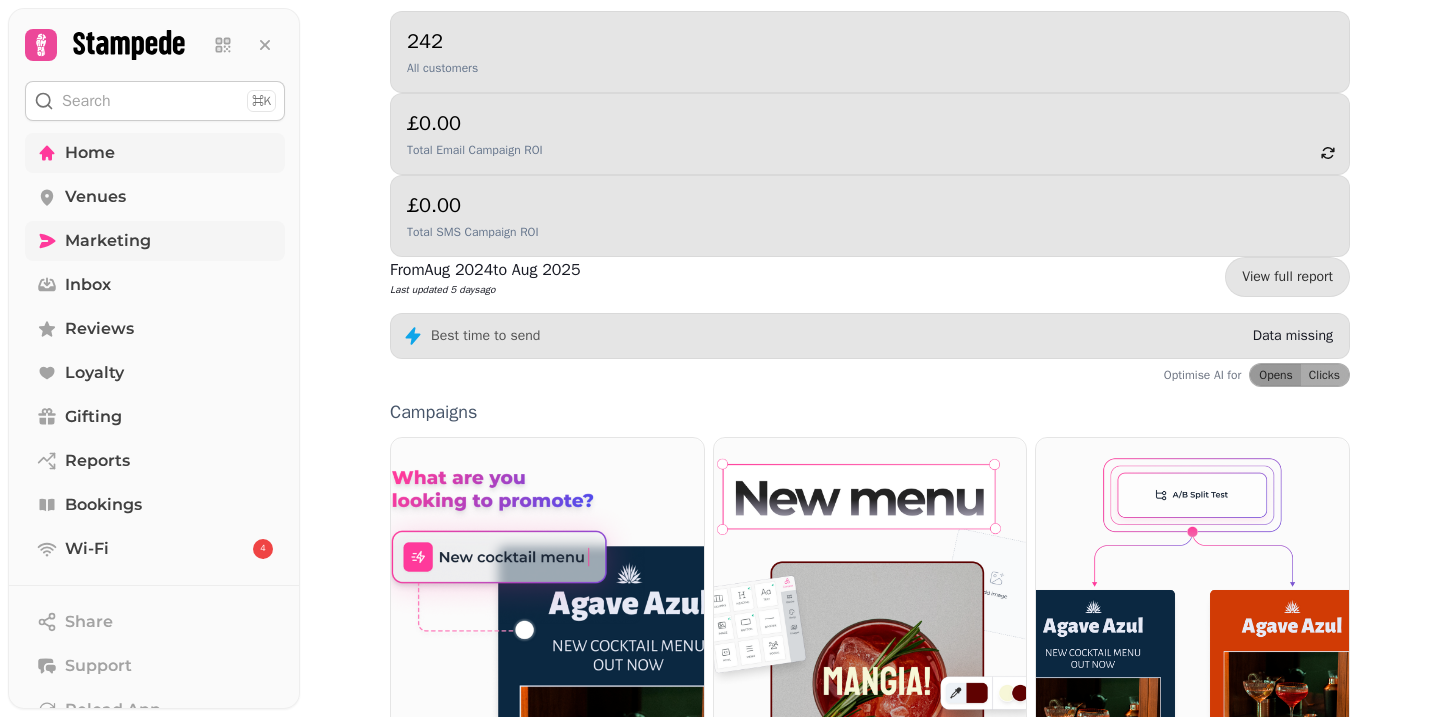 scroll, scrollTop: 248, scrollLeft: 0, axis: vertical 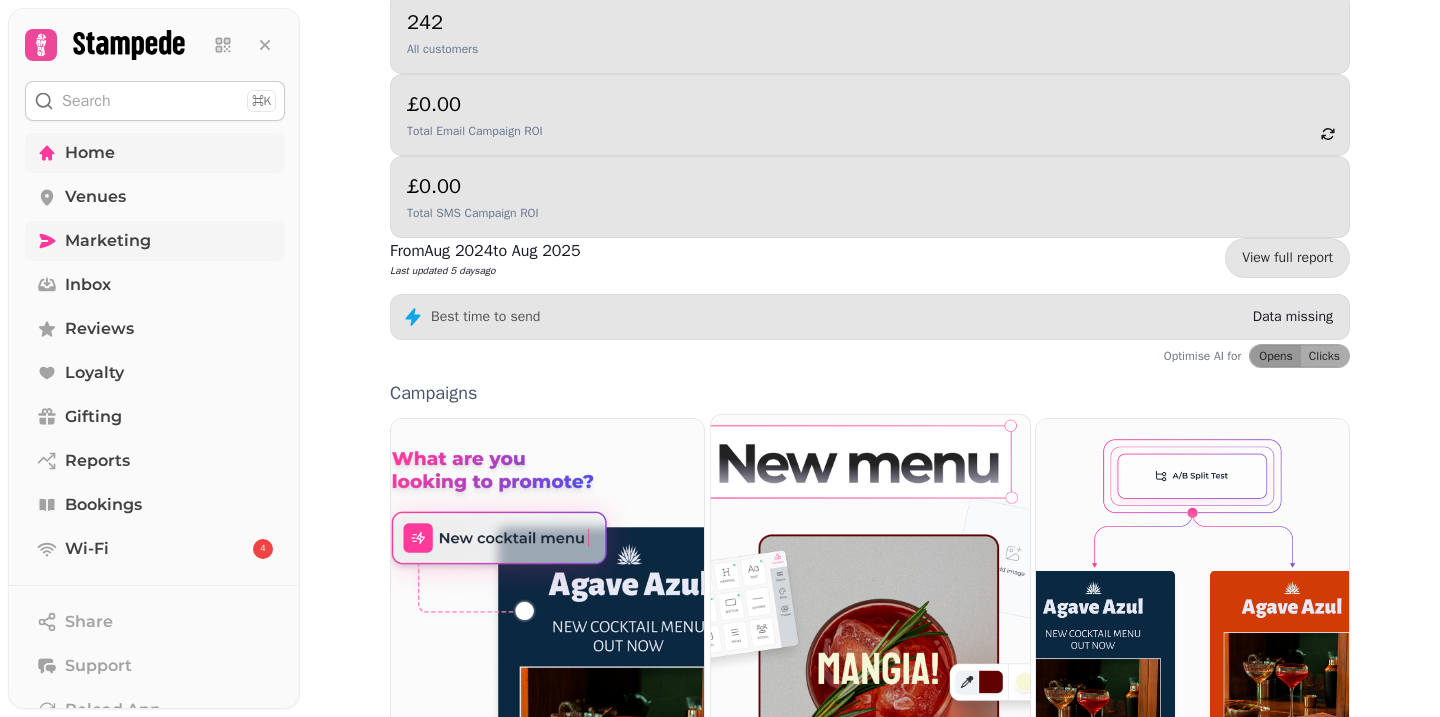 click at bounding box center [870, 601] 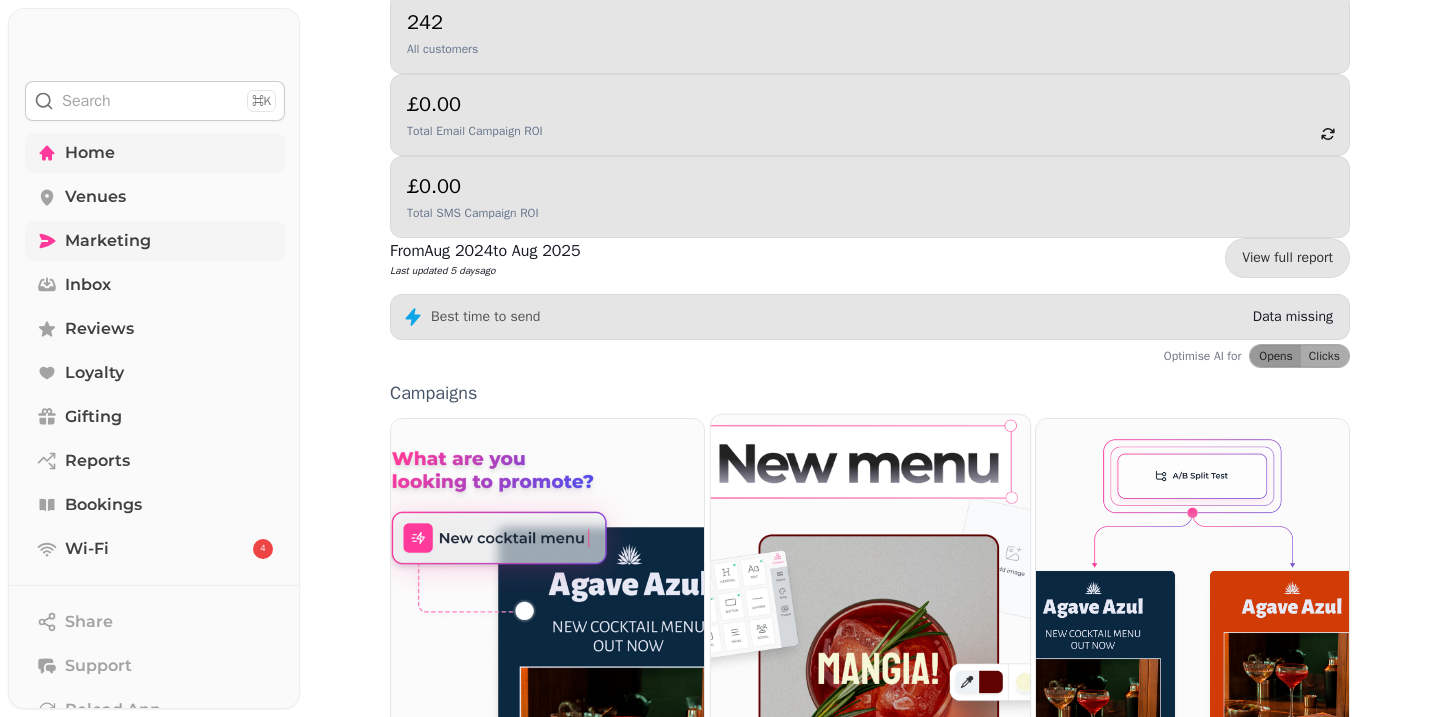 scroll, scrollTop: 0, scrollLeft: 0, axis: both 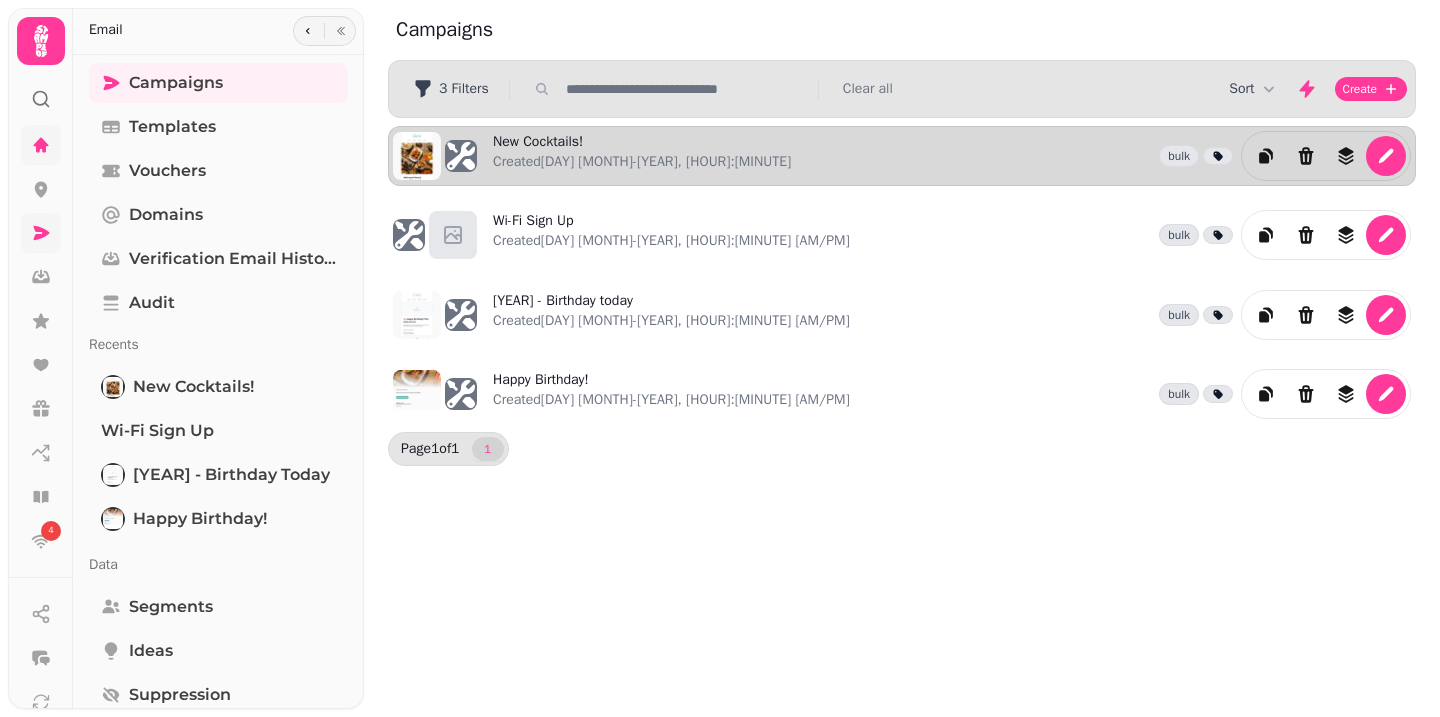 click on "New Cocktails! Created  [DAY] [MONTH]-[YEAR], [HOUR]:[MINUTE] bulk" at bounding box center [952, 156] 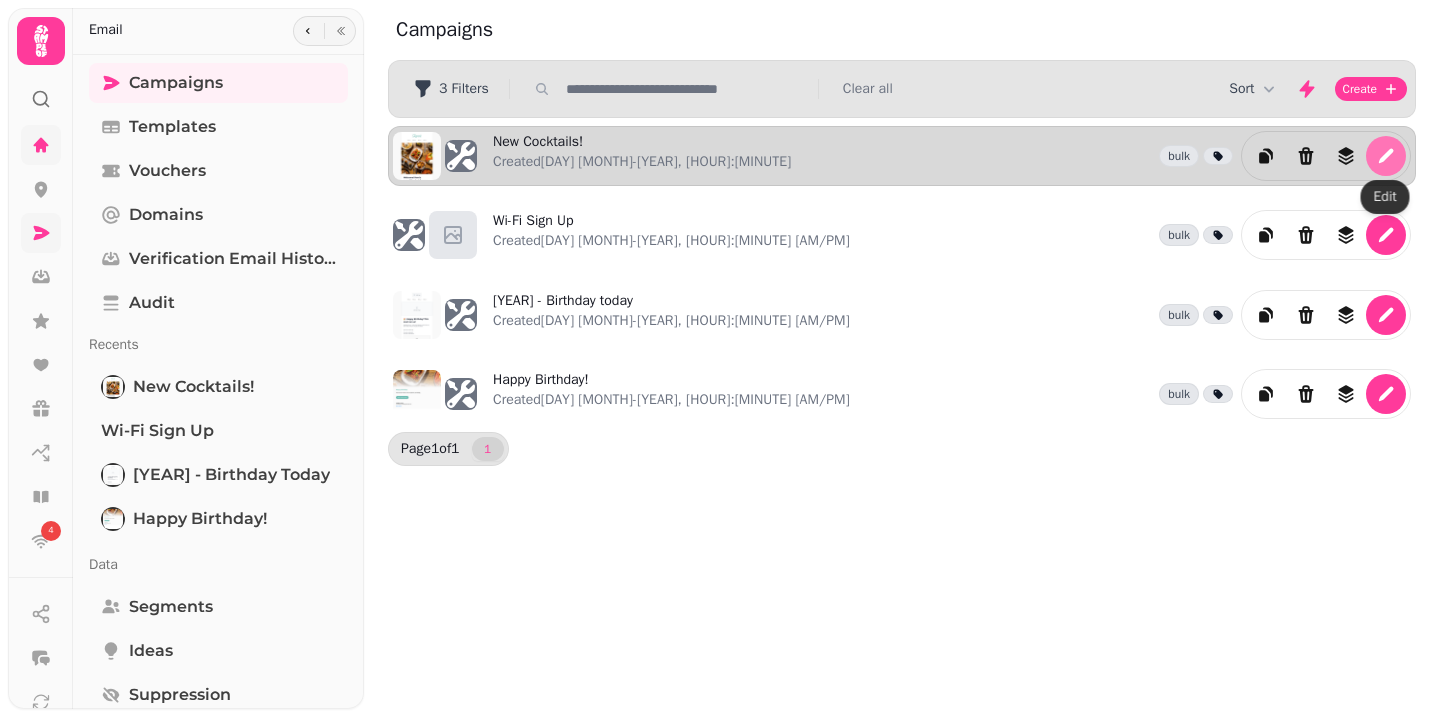 click 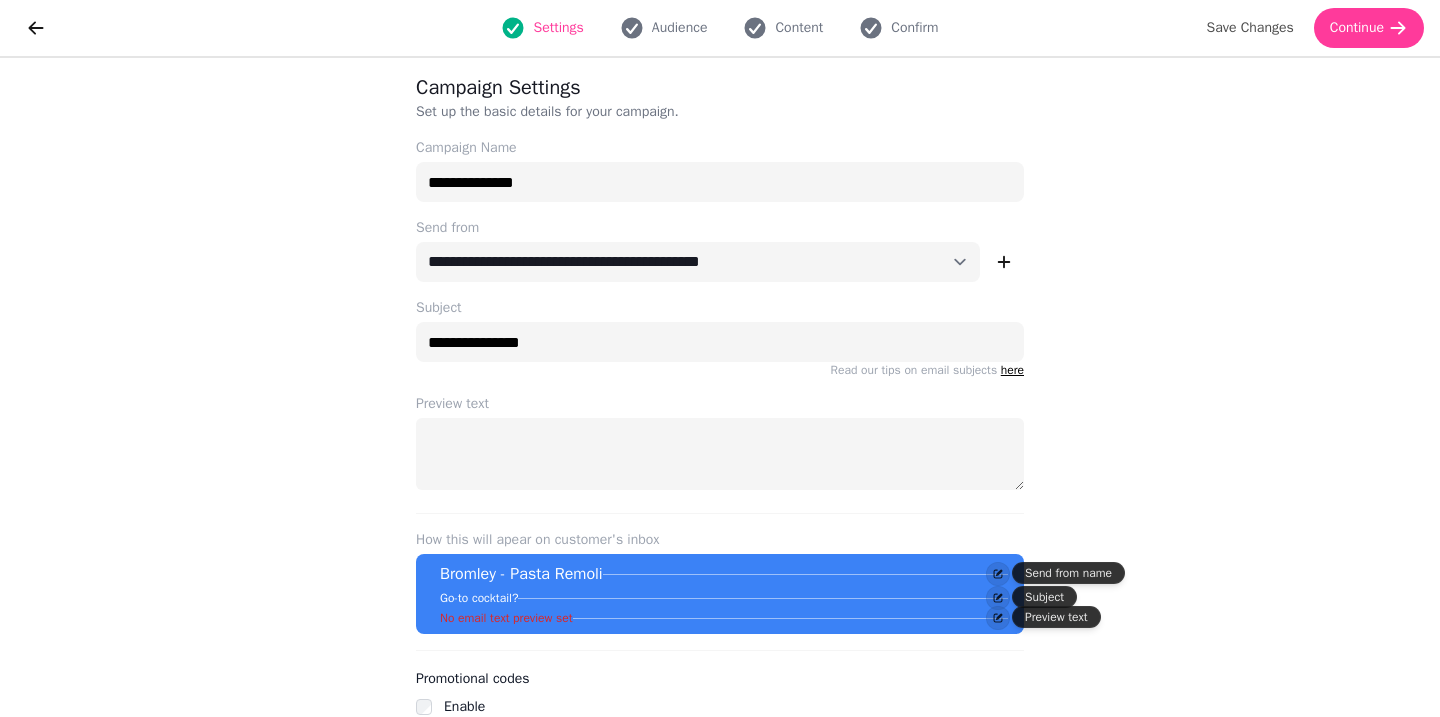 click on "Bromley - Pasta Remoli" at bounding box center [724, 574] 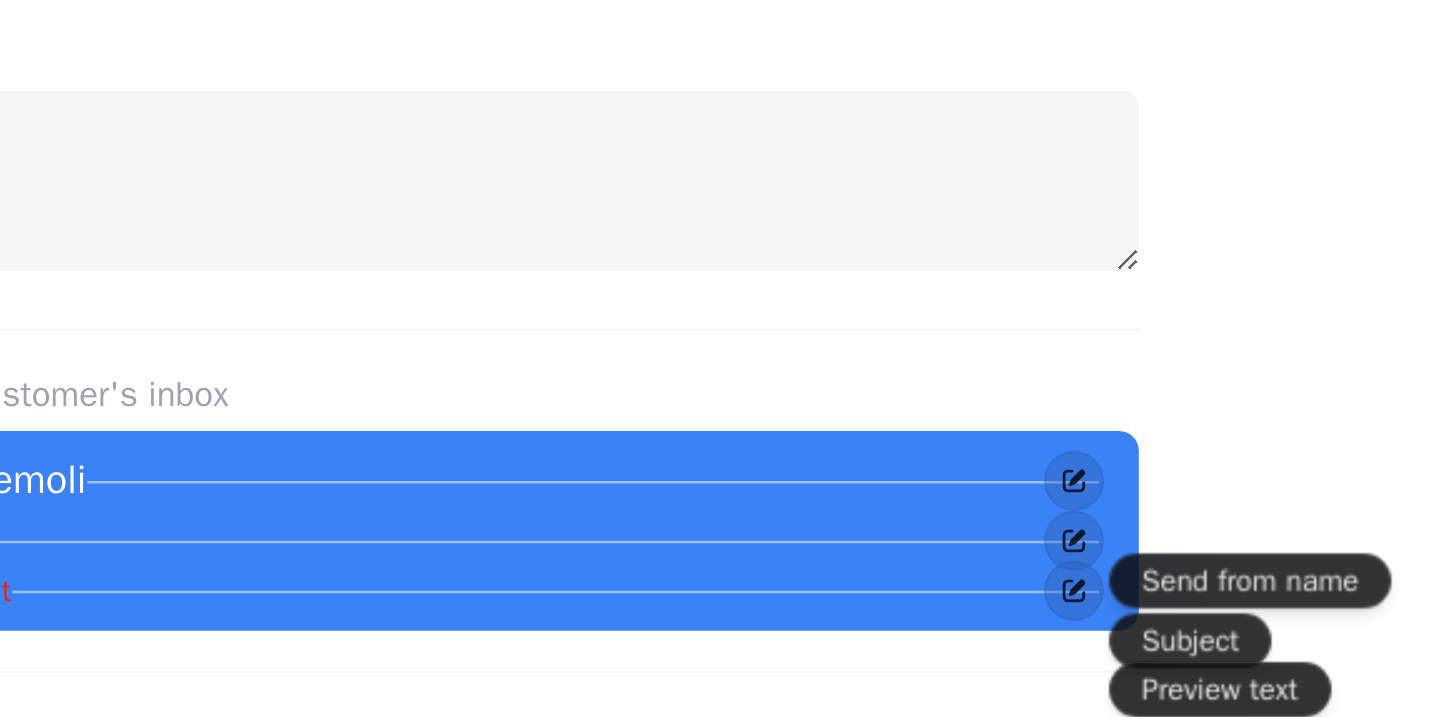 scroll, scrollTop: 40, scrollLeft: 0, axis: vertical 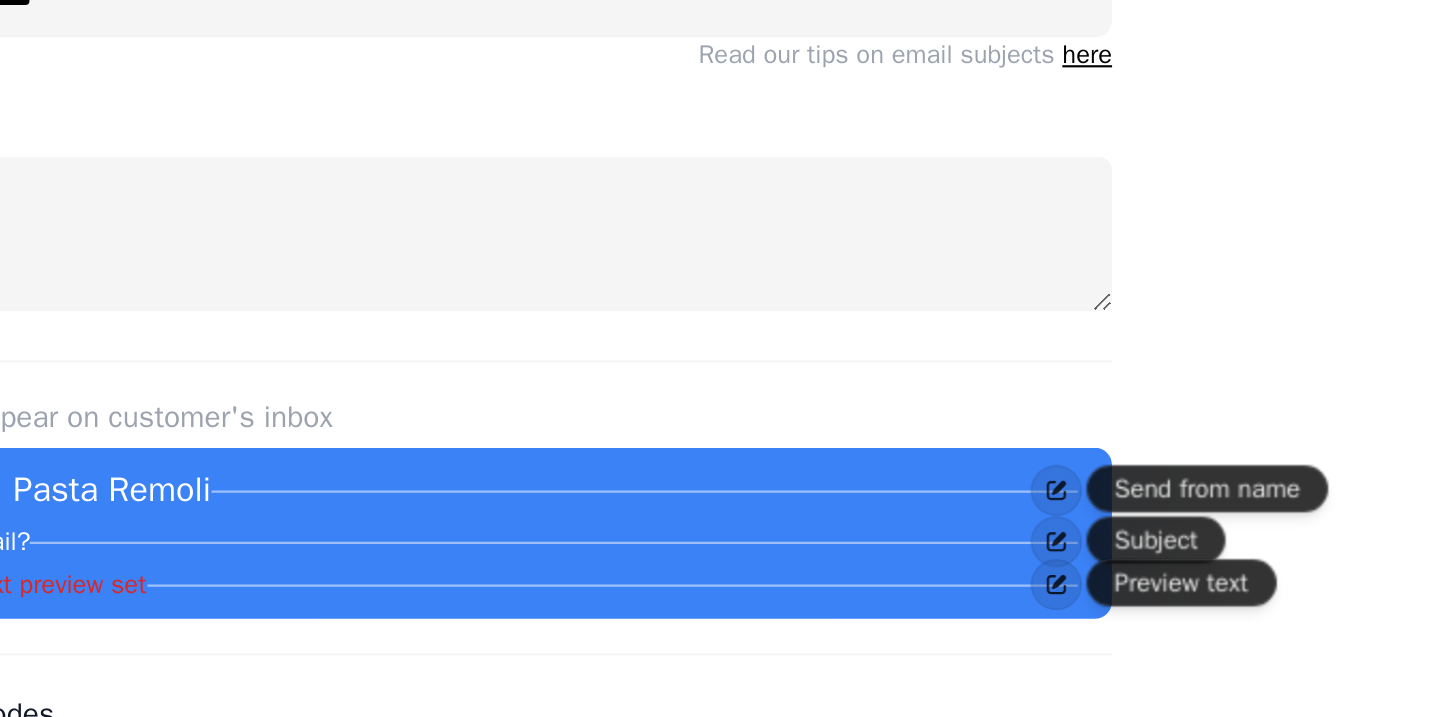 click on "Send from name Send from name" at bounding box center (1068, 533) 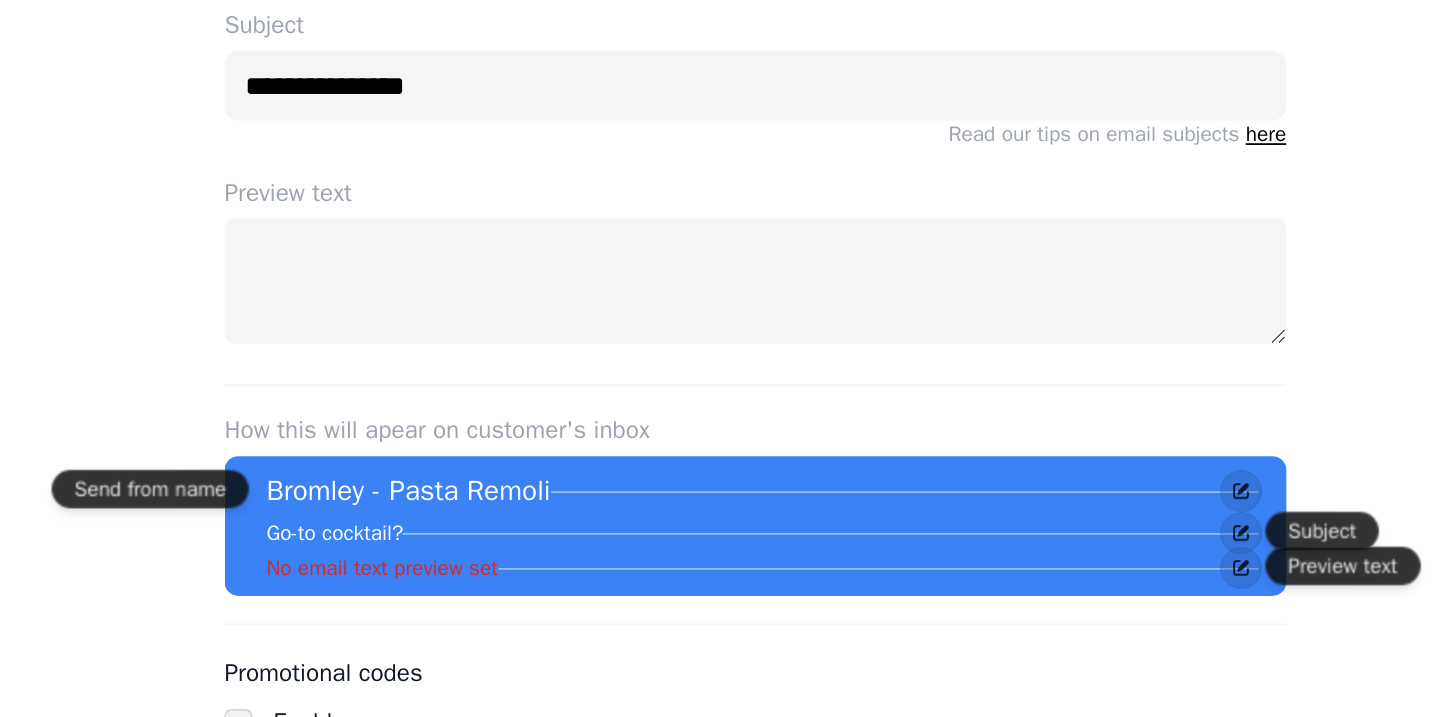 click on "Go-to cocktail?" at bounding box center (724, 558) 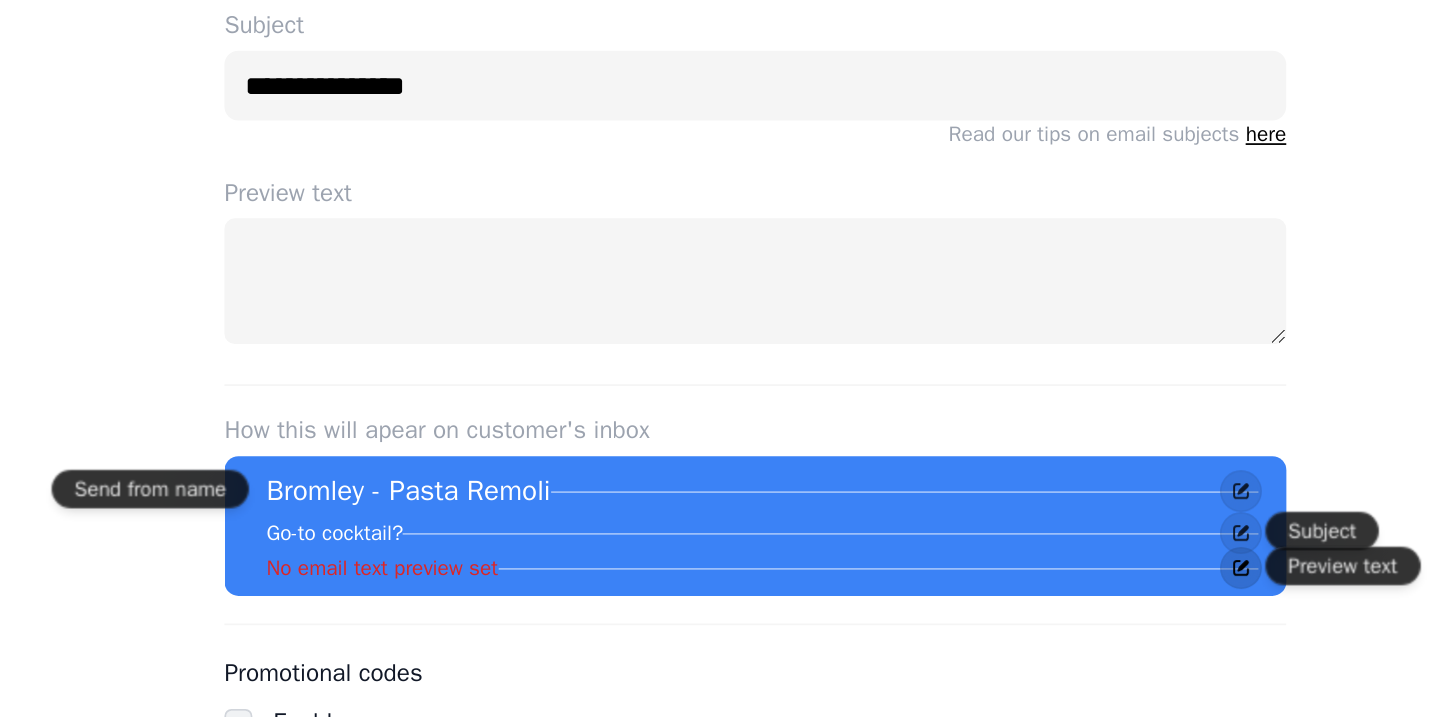 click 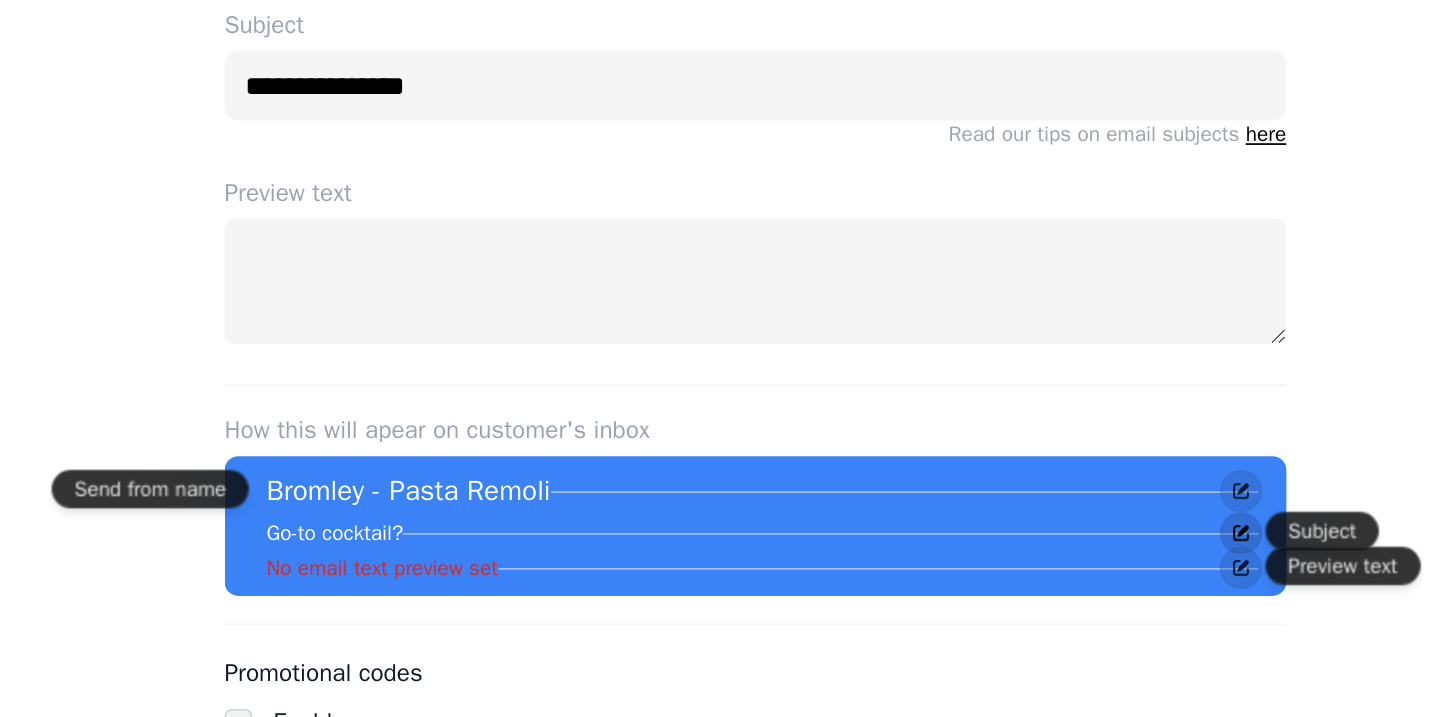 click 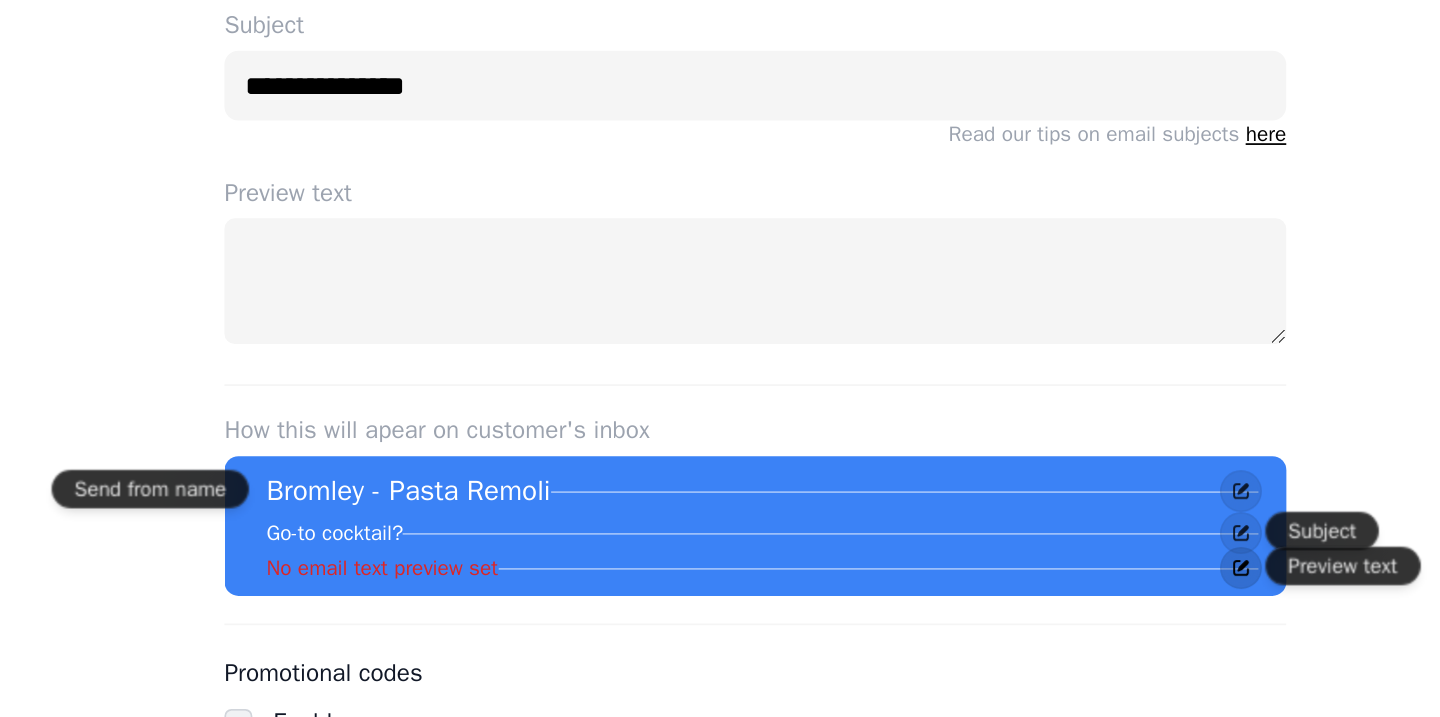 click 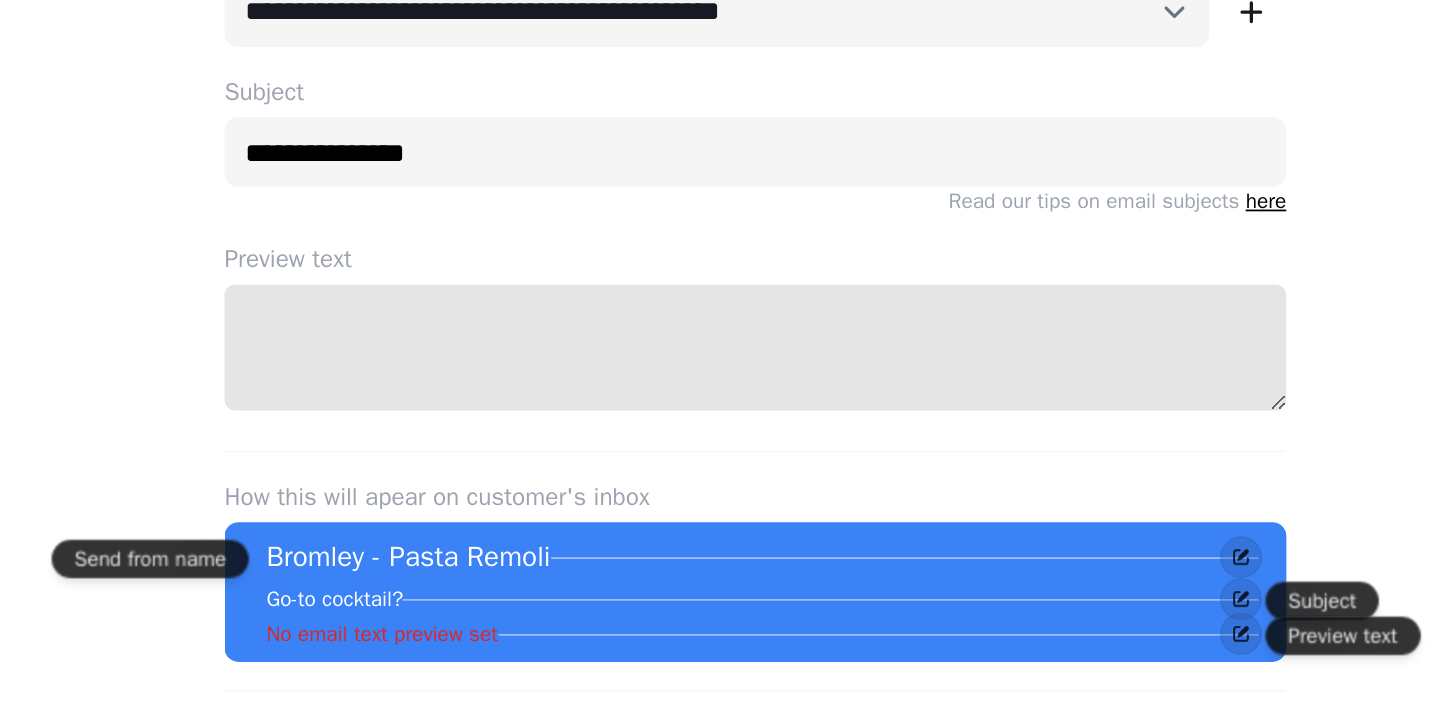 scroll, scrollTop: 0, scrollLeft: 0, axis: both 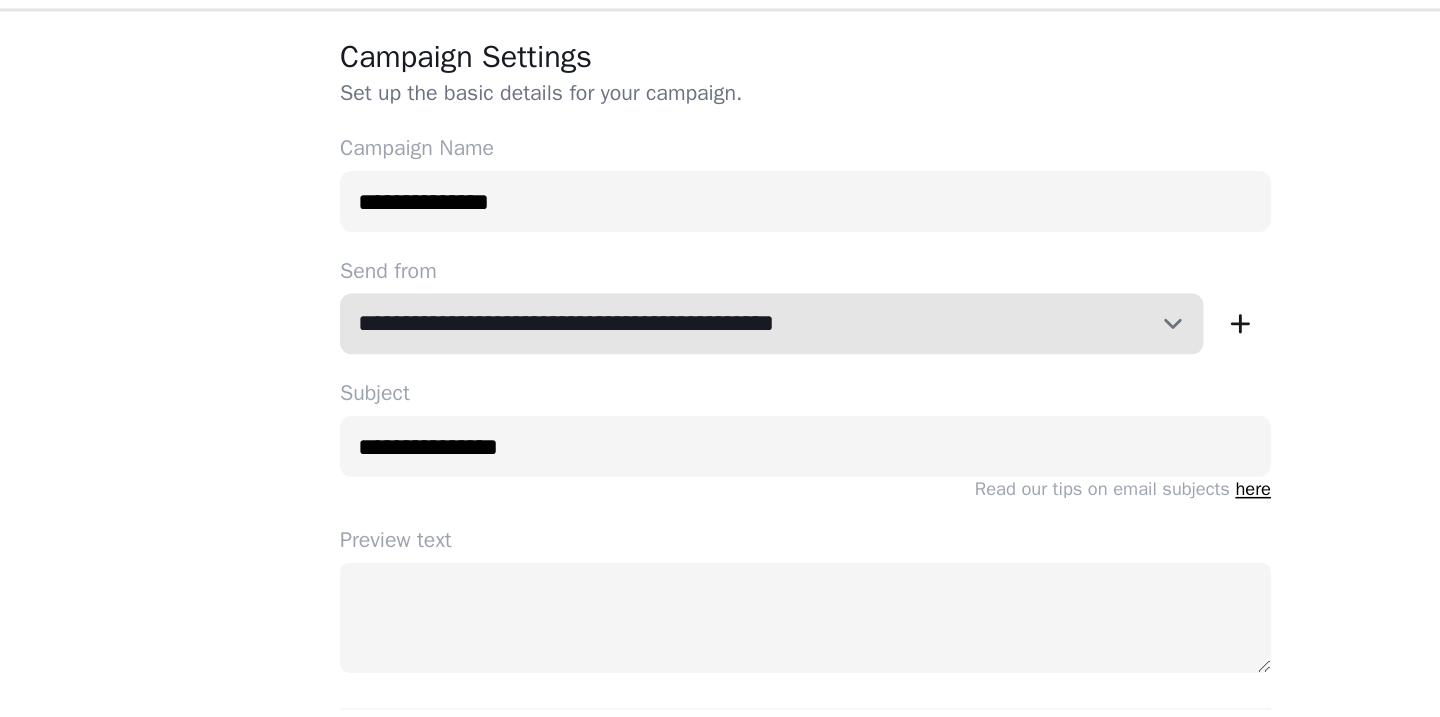 click on "**********" at bounding box center [698, 262] 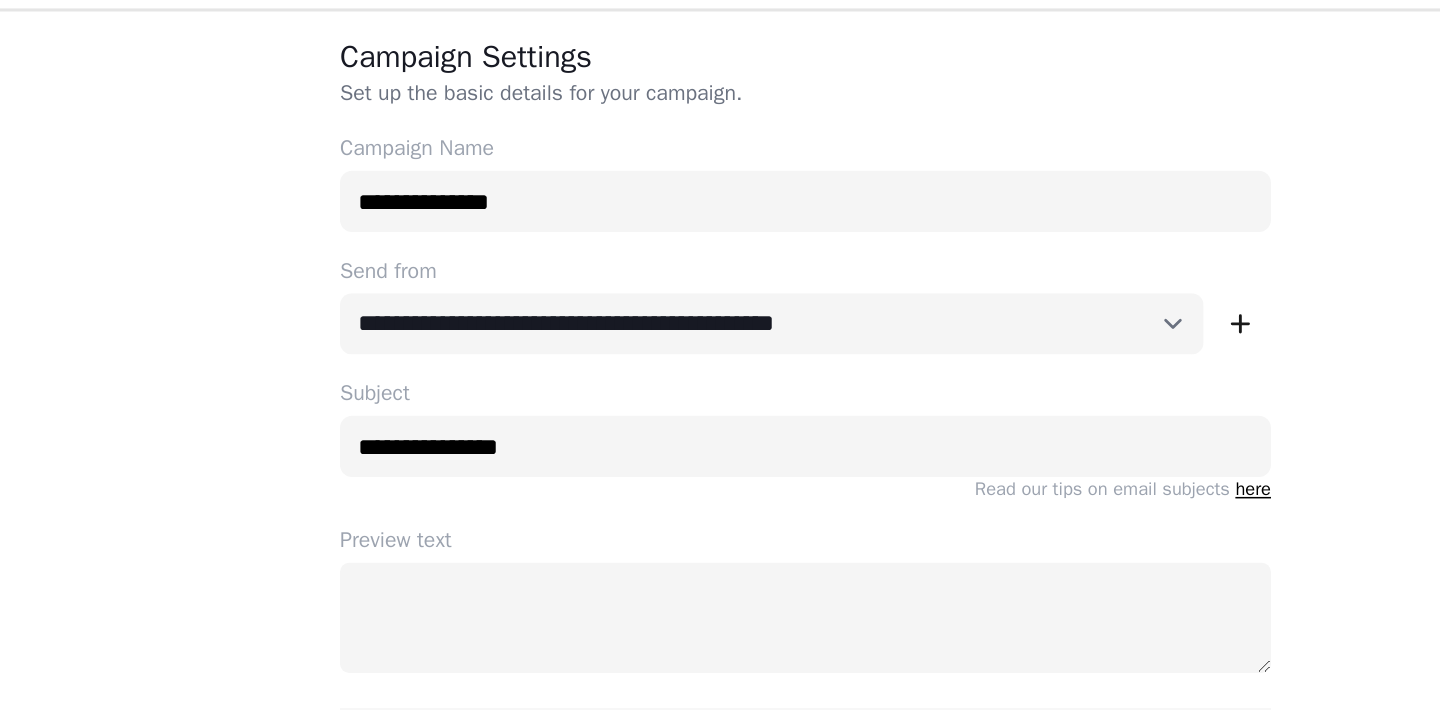 click on "**********" at bounding box center (720, 387) 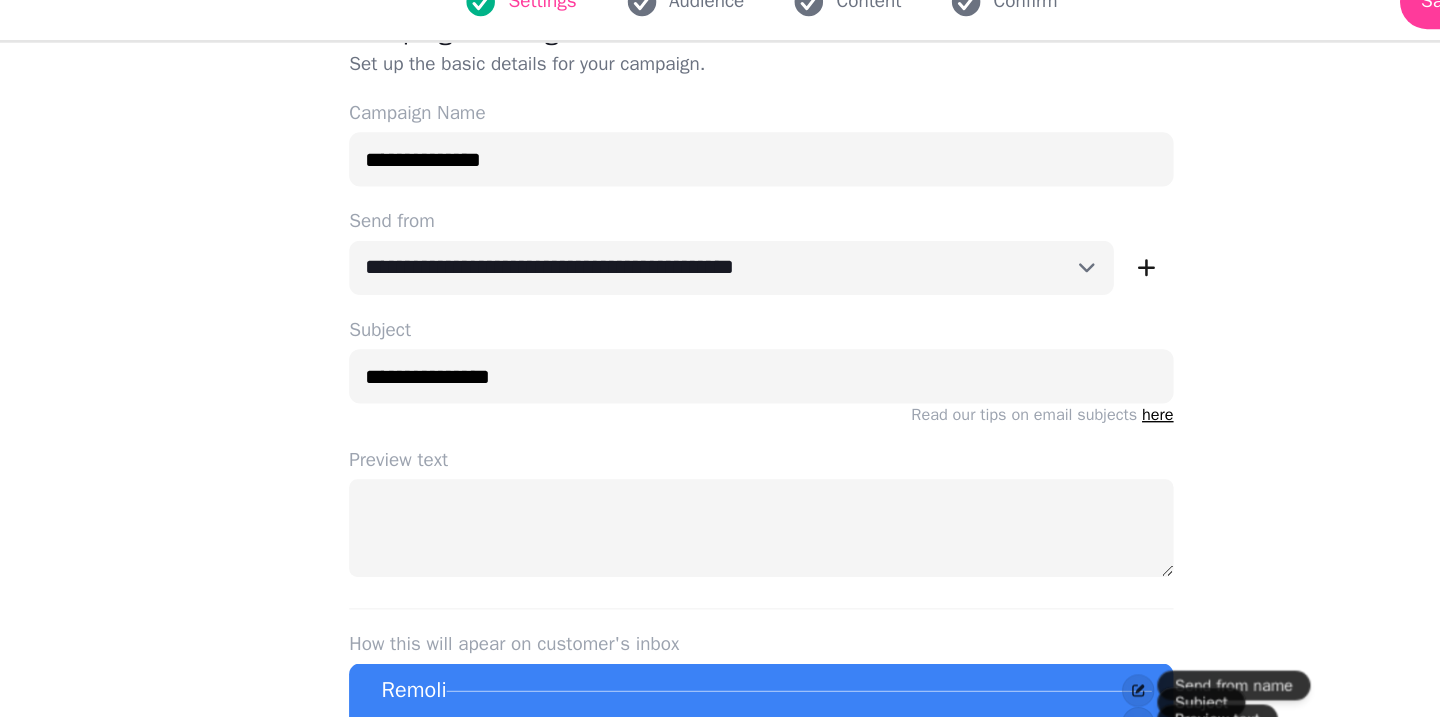 scroll, scrollTop: 41, scrollLeft: 0, axis: vertical 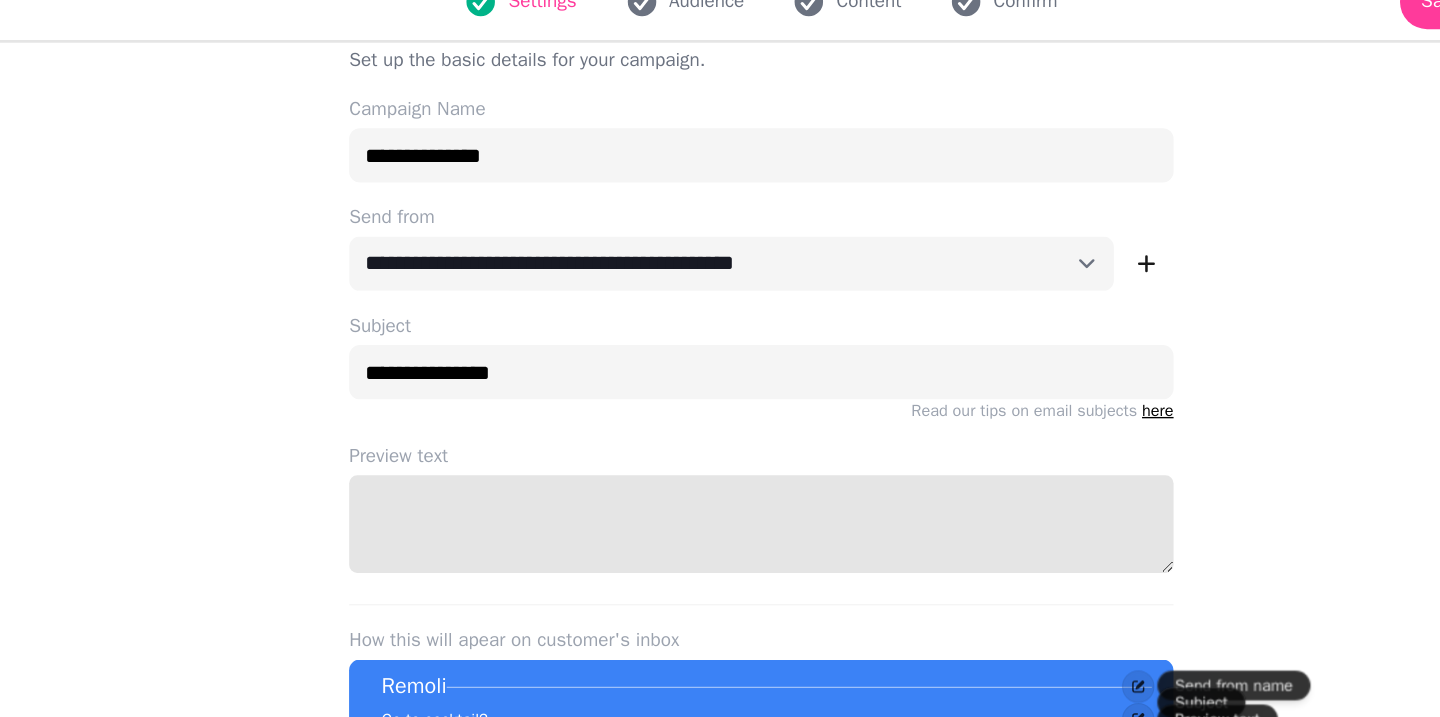 click on "Preview text" at bounding box center (720, 413) 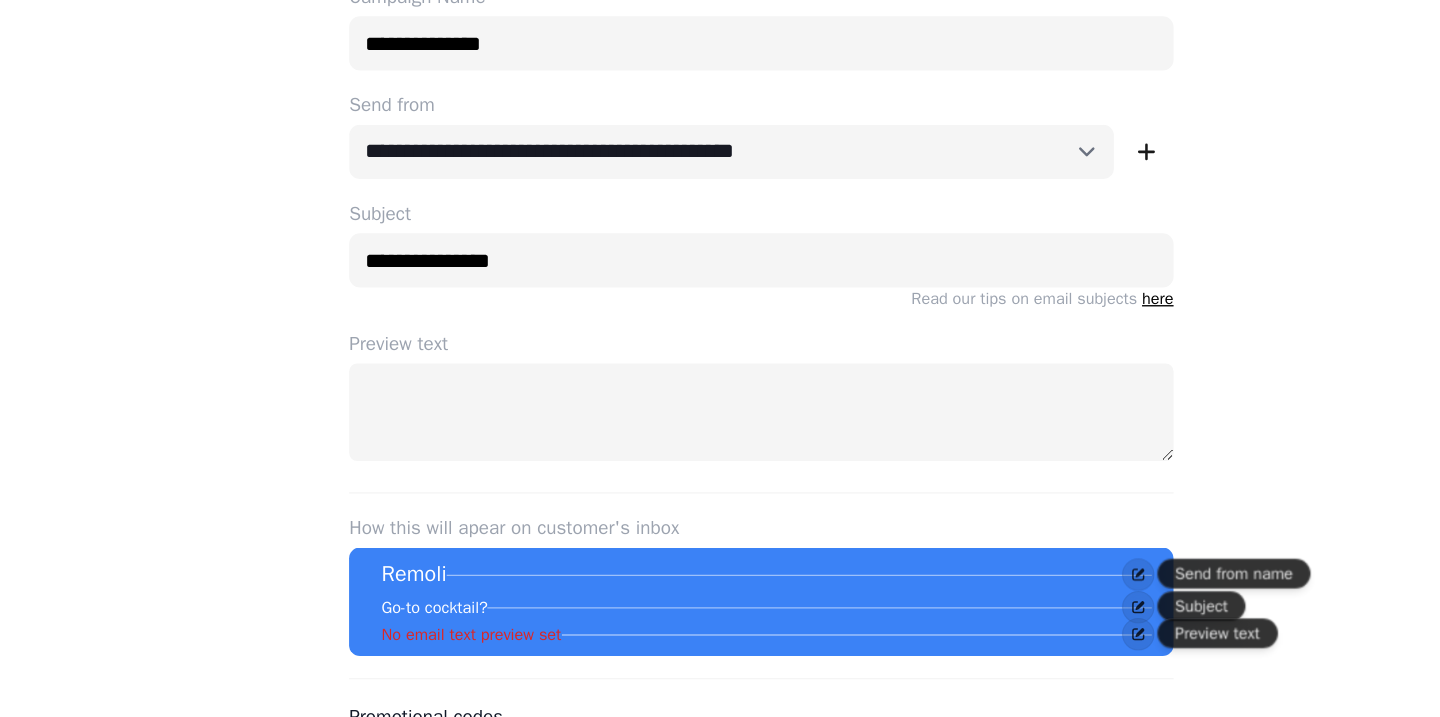 click on "**********" at bounding box center (720, 387) 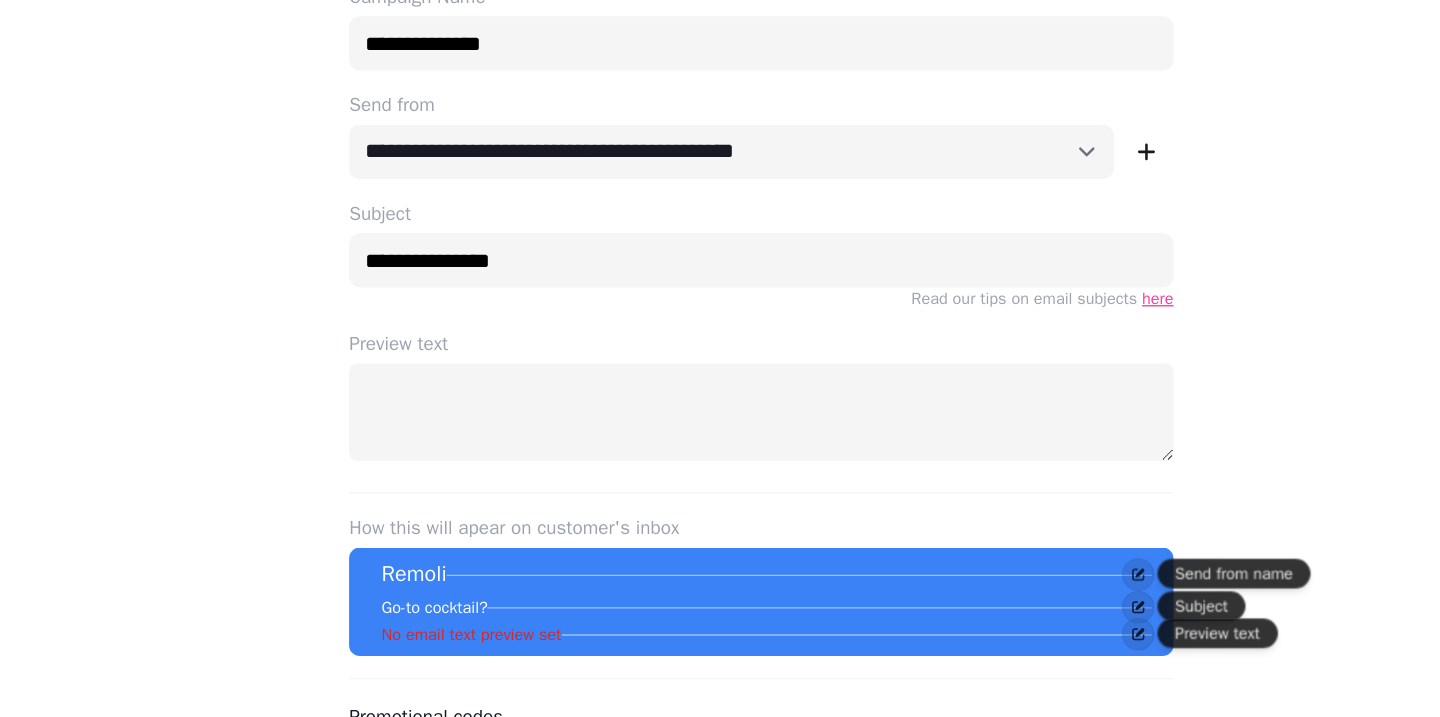 click on "here" at bounding box center [1012, 329] 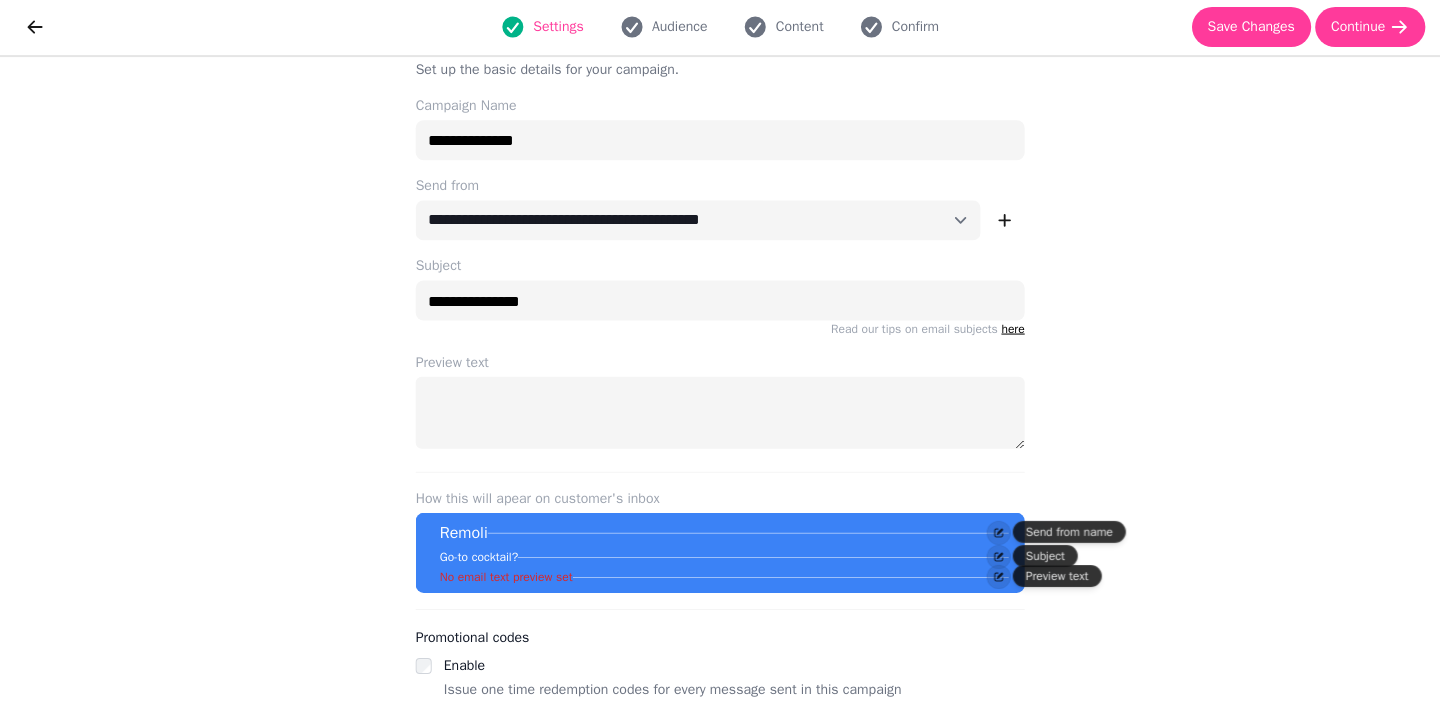 scroll, scrollTop: 0, scrollLeft: 0, axis: both 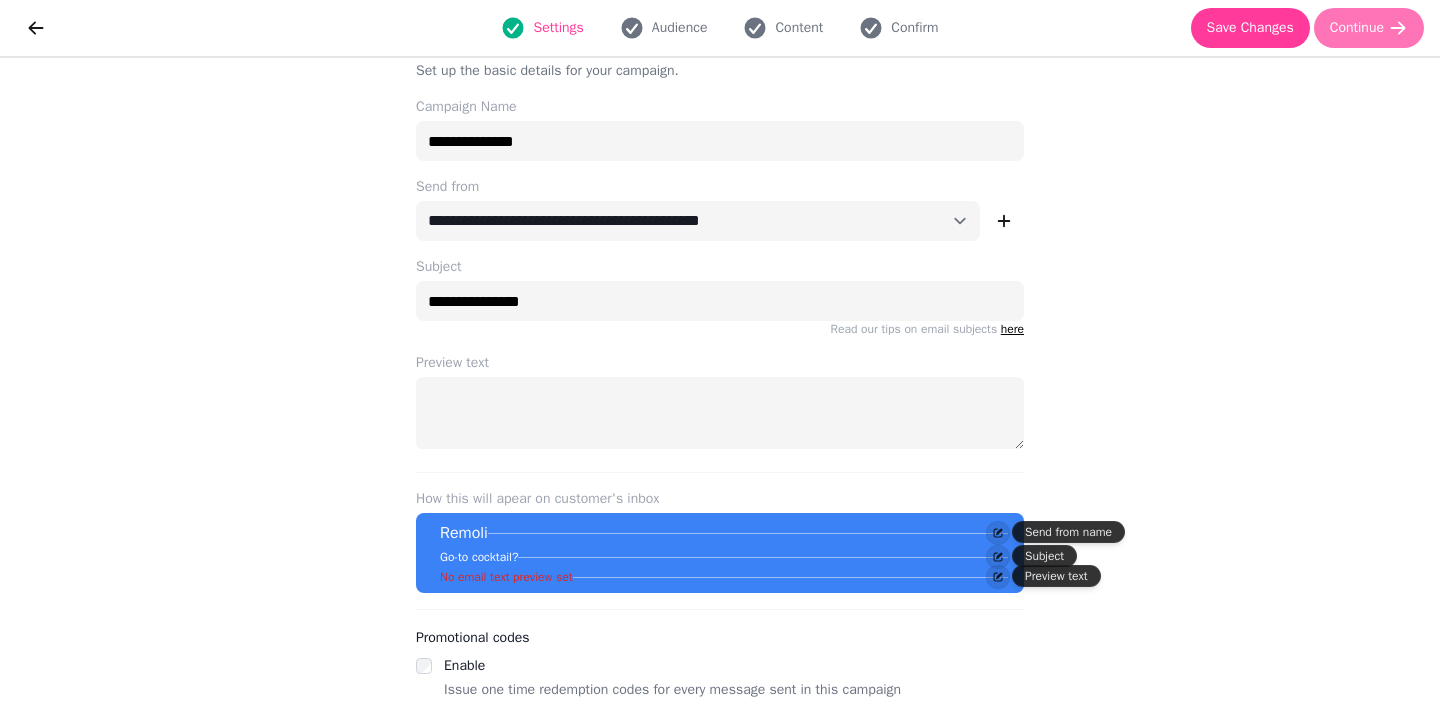 click on "Continue" at bounding box center (1369, 28) 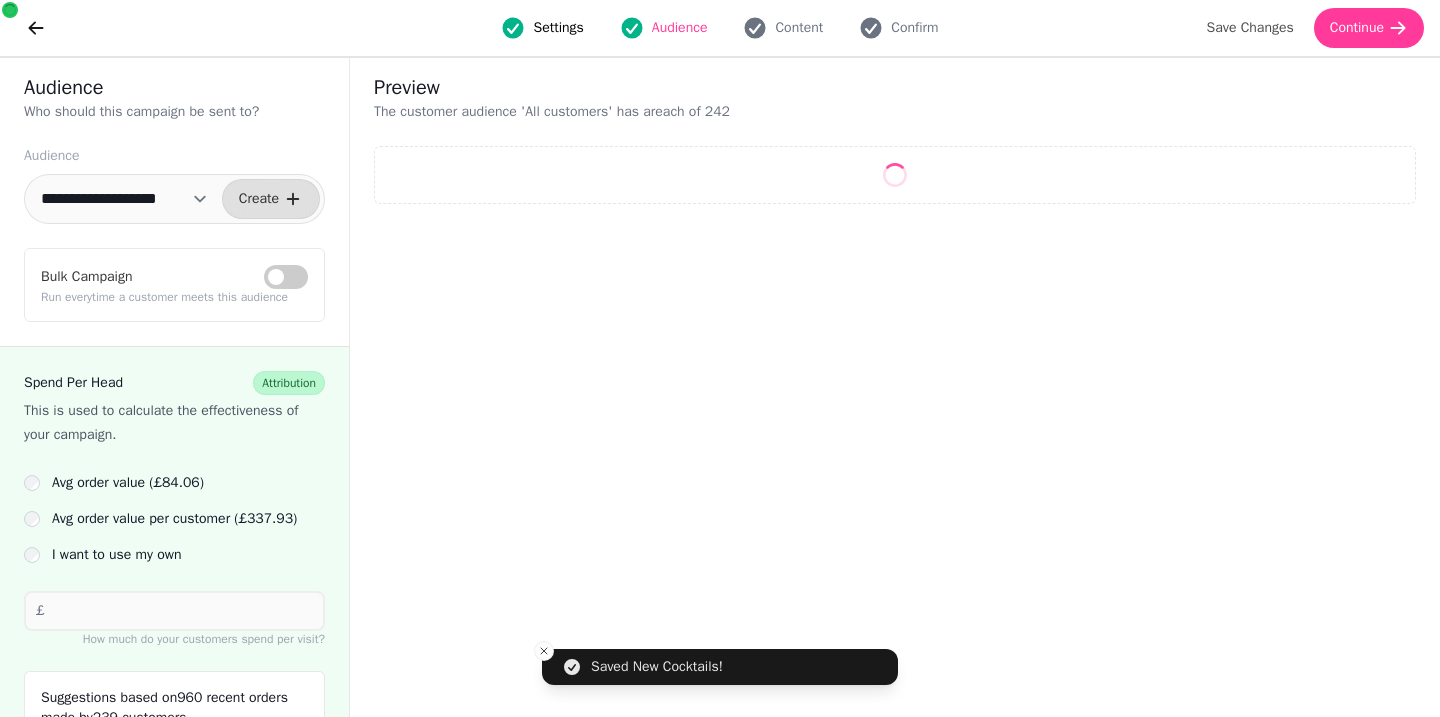 select on "**" 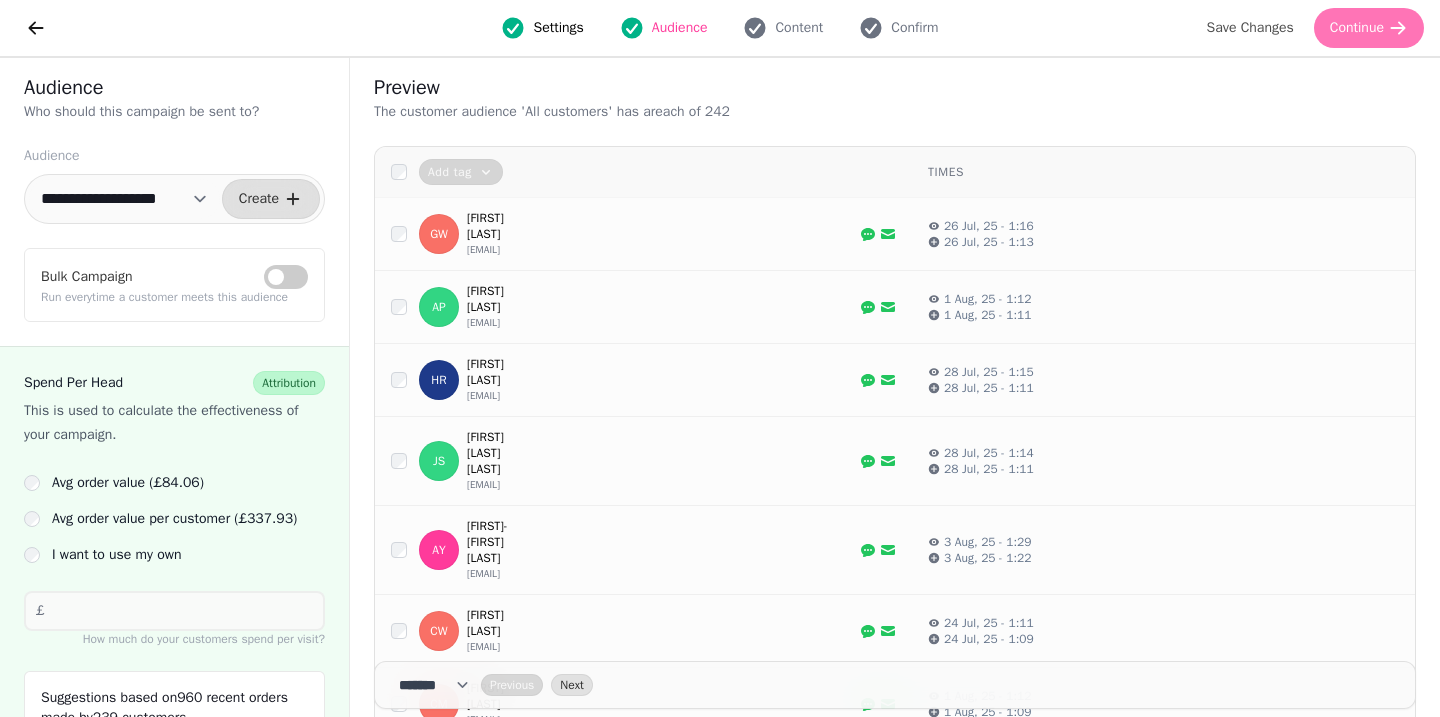 click on "Continue" at bounding box center (1357, 28) 